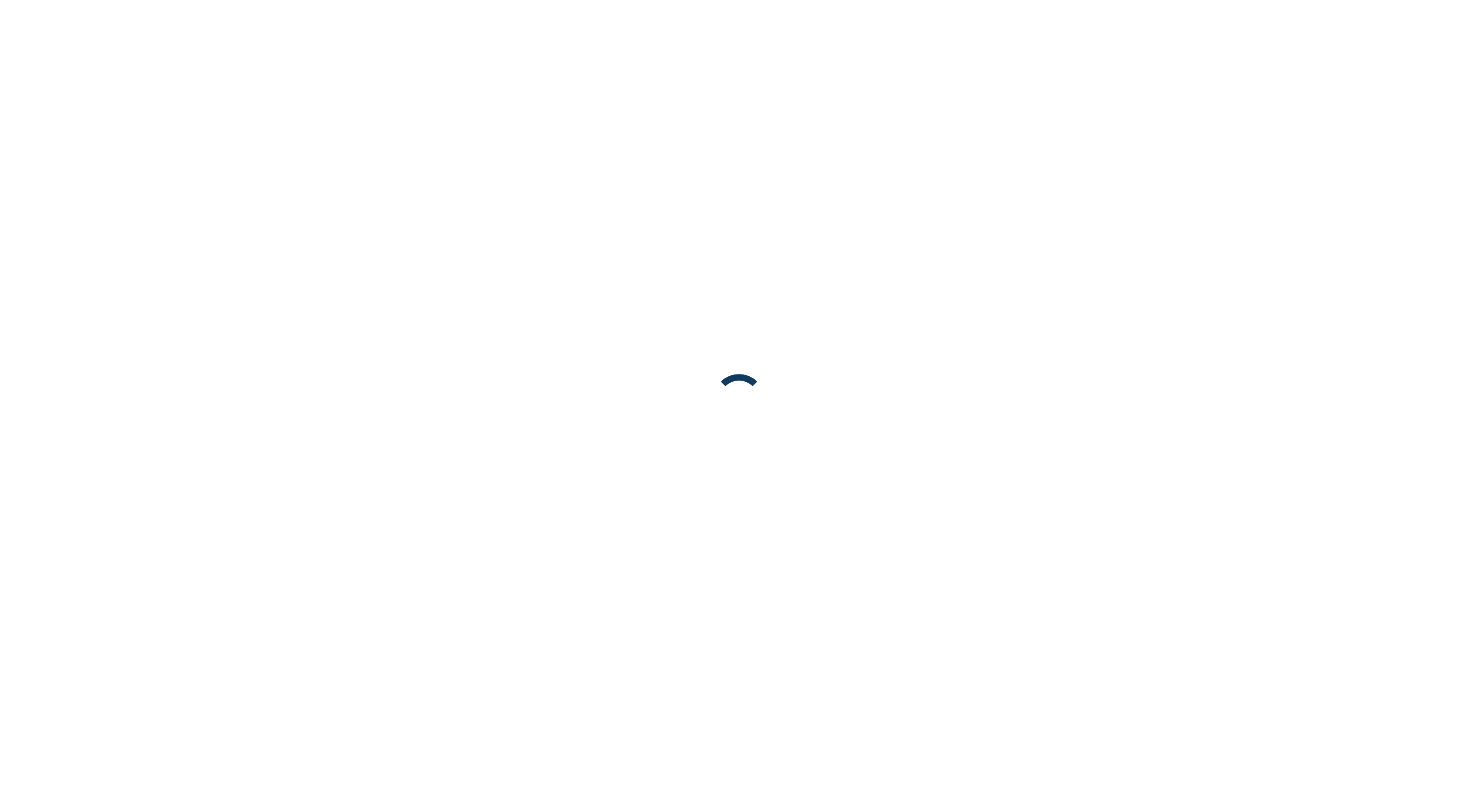 scroll, scrollTop: 0, scrollLeft: 0, axis: both 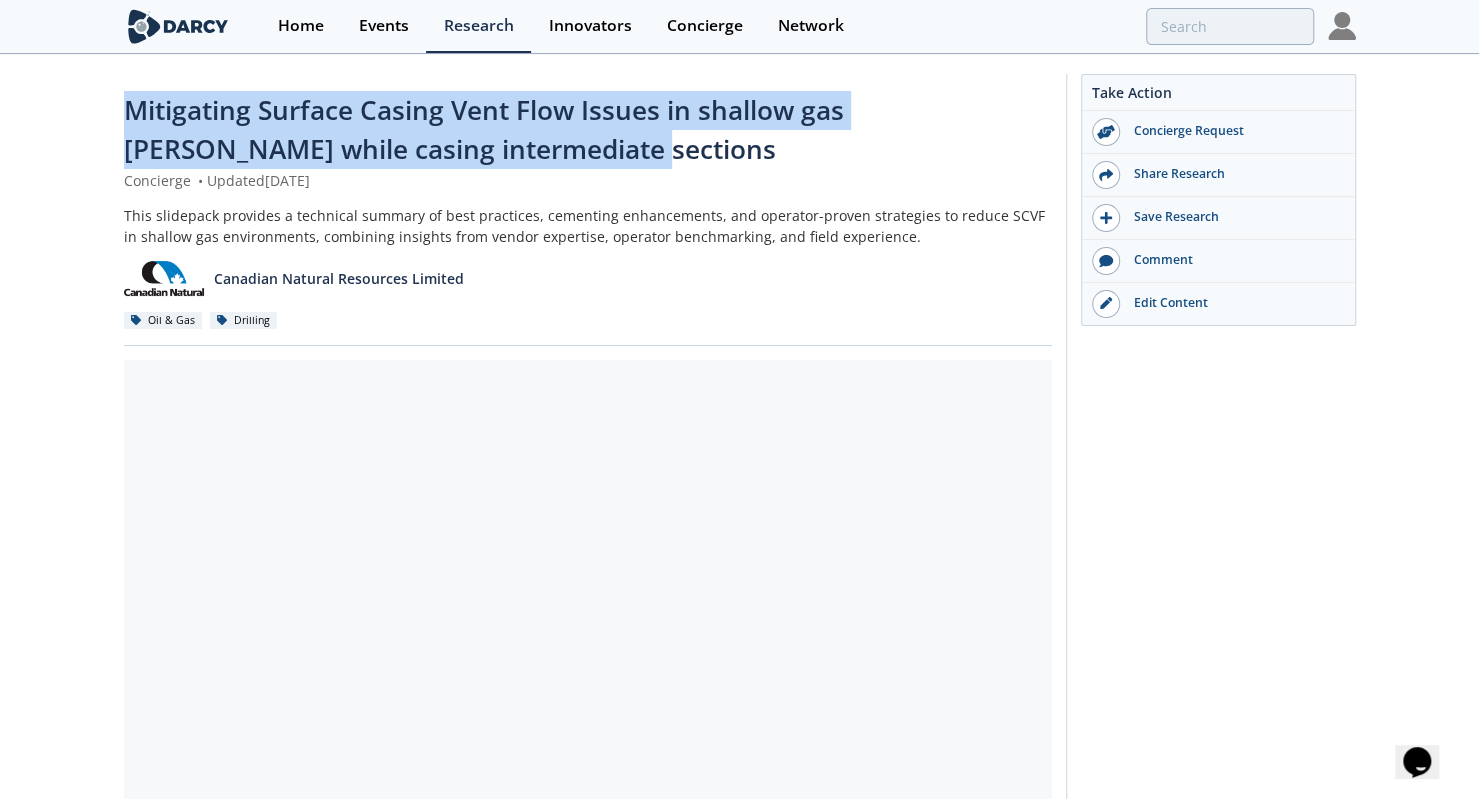 drag, startPoint x: 104, startPoint y: 103, endPoint x: 580, endPoint y: 154, distance: 478.72433 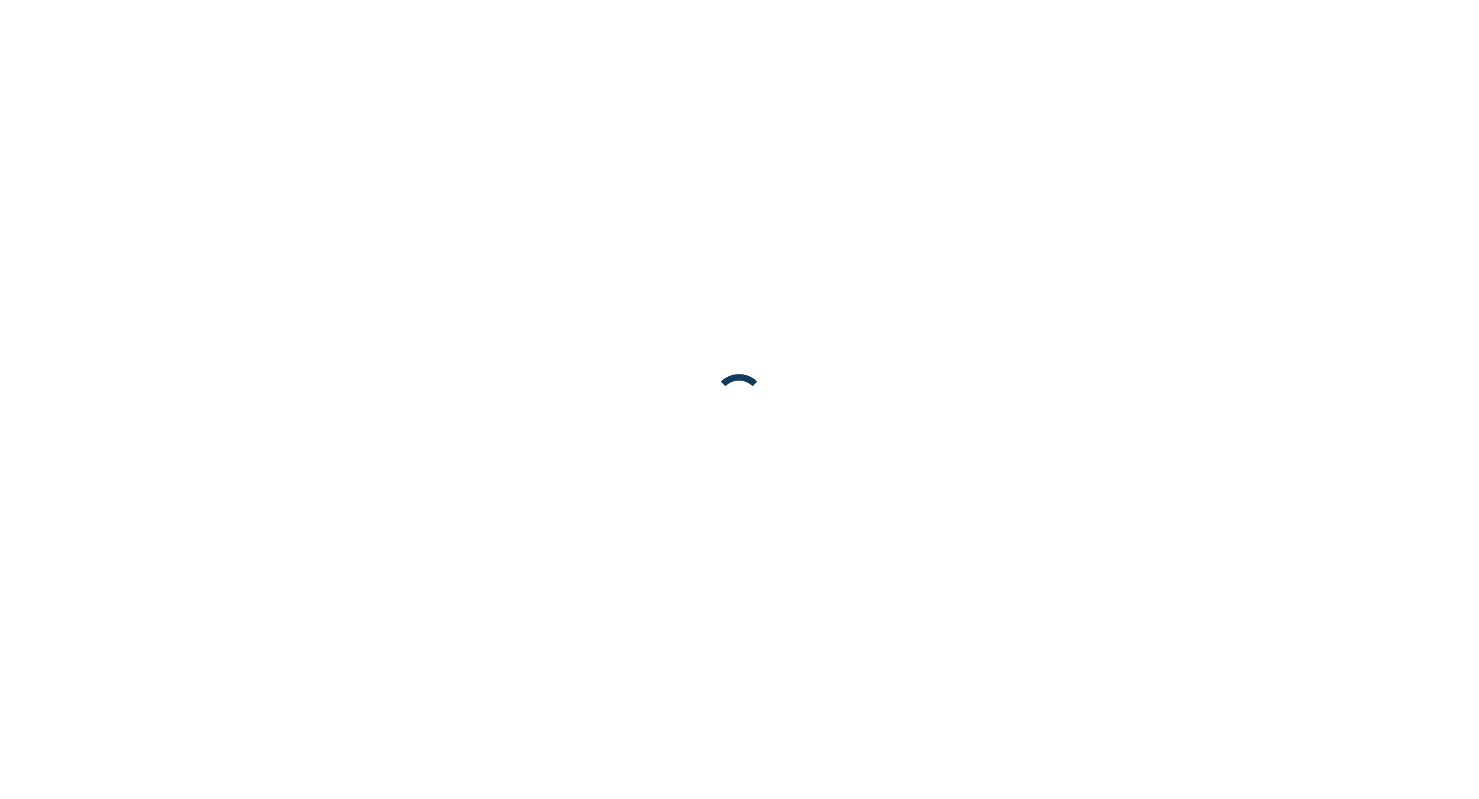 scroll, scrollTop: 0, scrollLeft: 0, axis: both 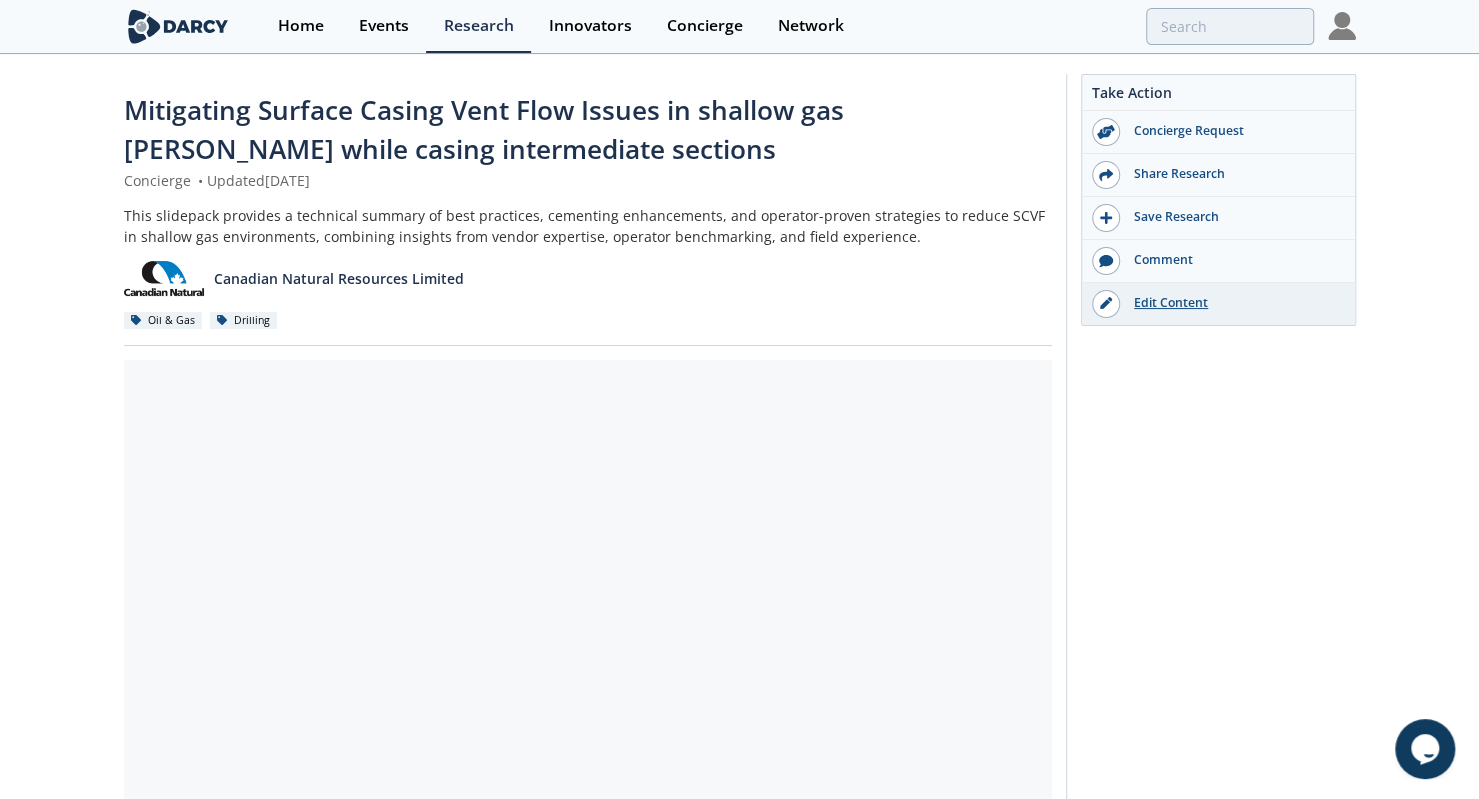 click on "Edit Content" at bounding box center [1218, 304] 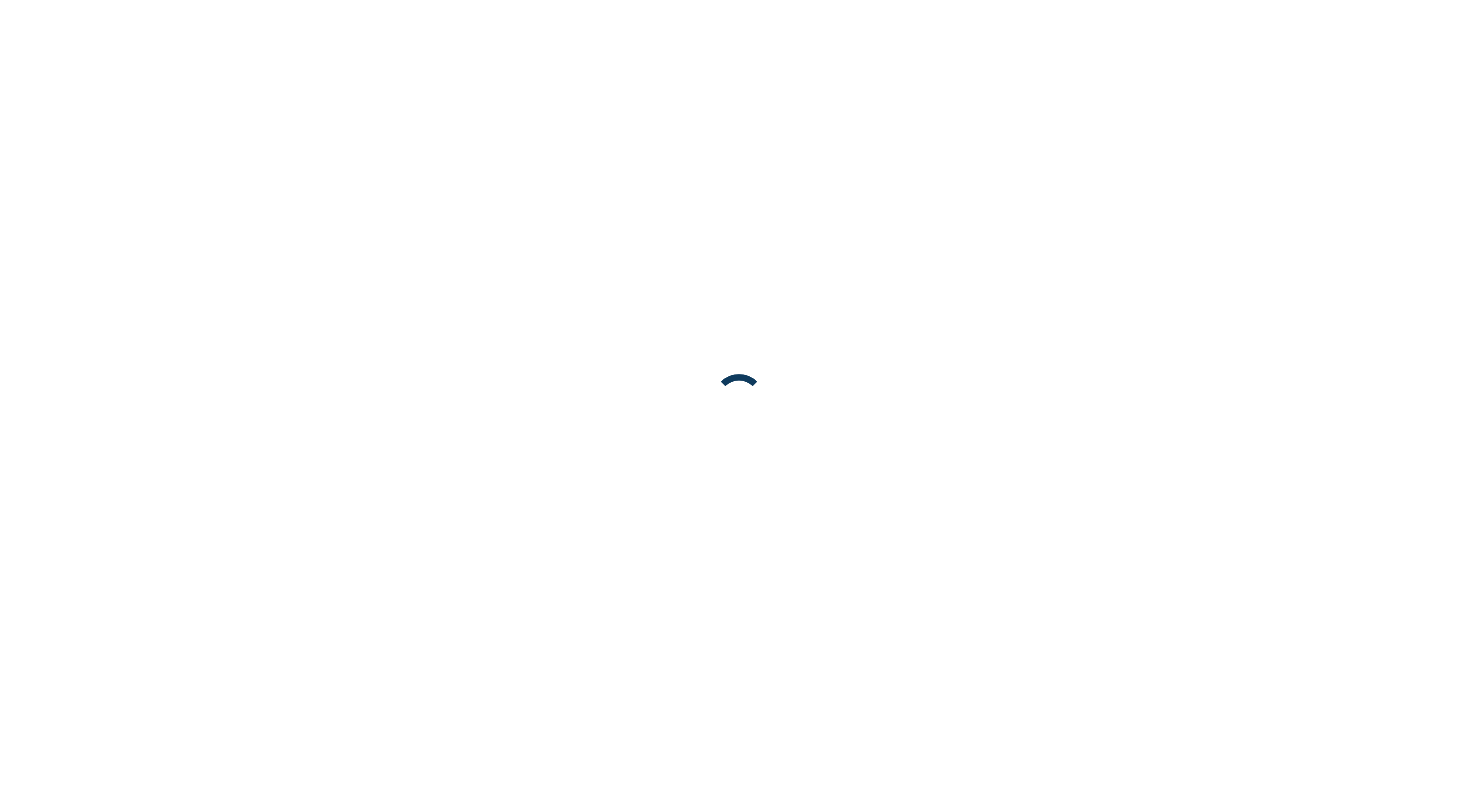scroll, scrollTop: 0, scrollLeft: 0, axis: both 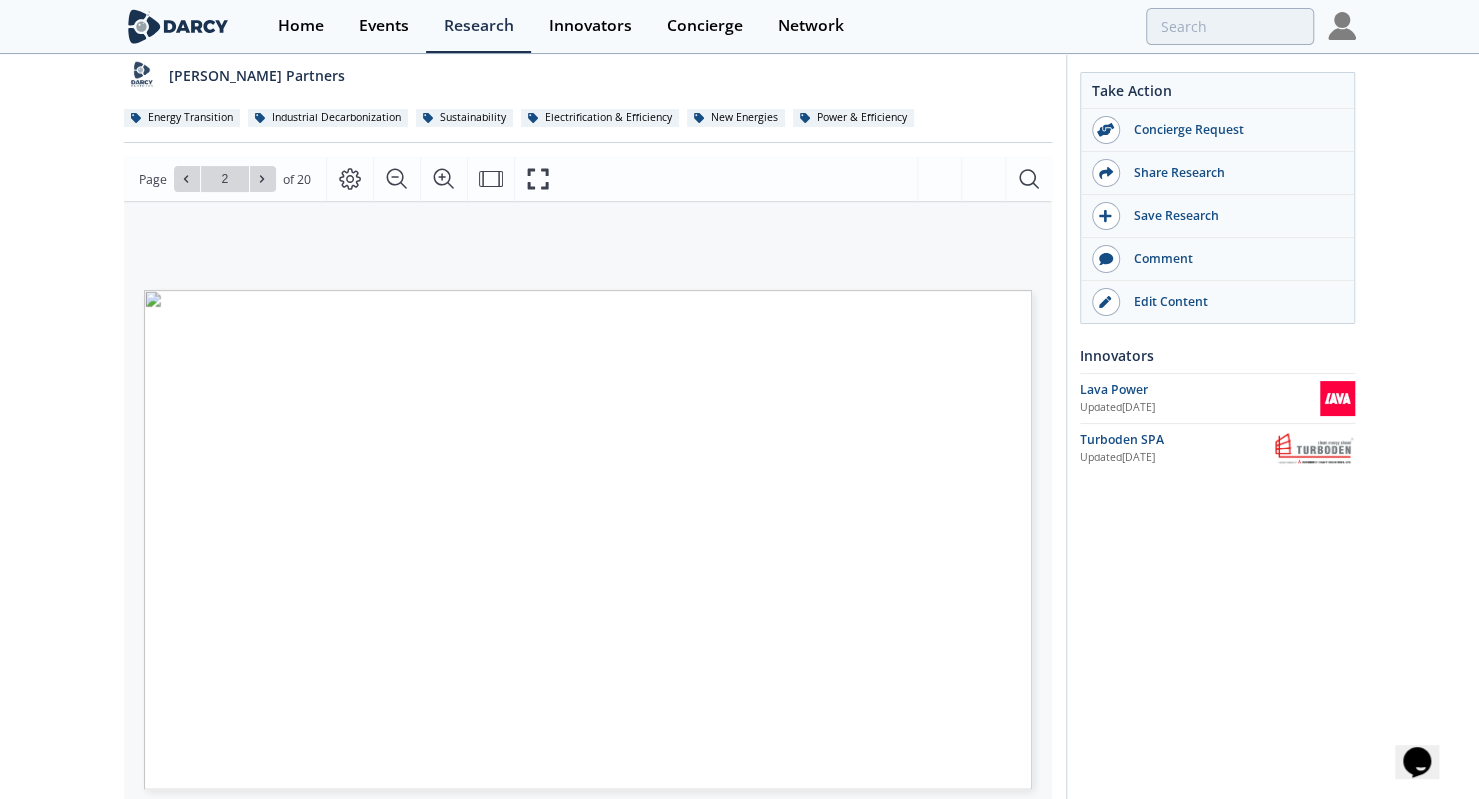 type on "2" 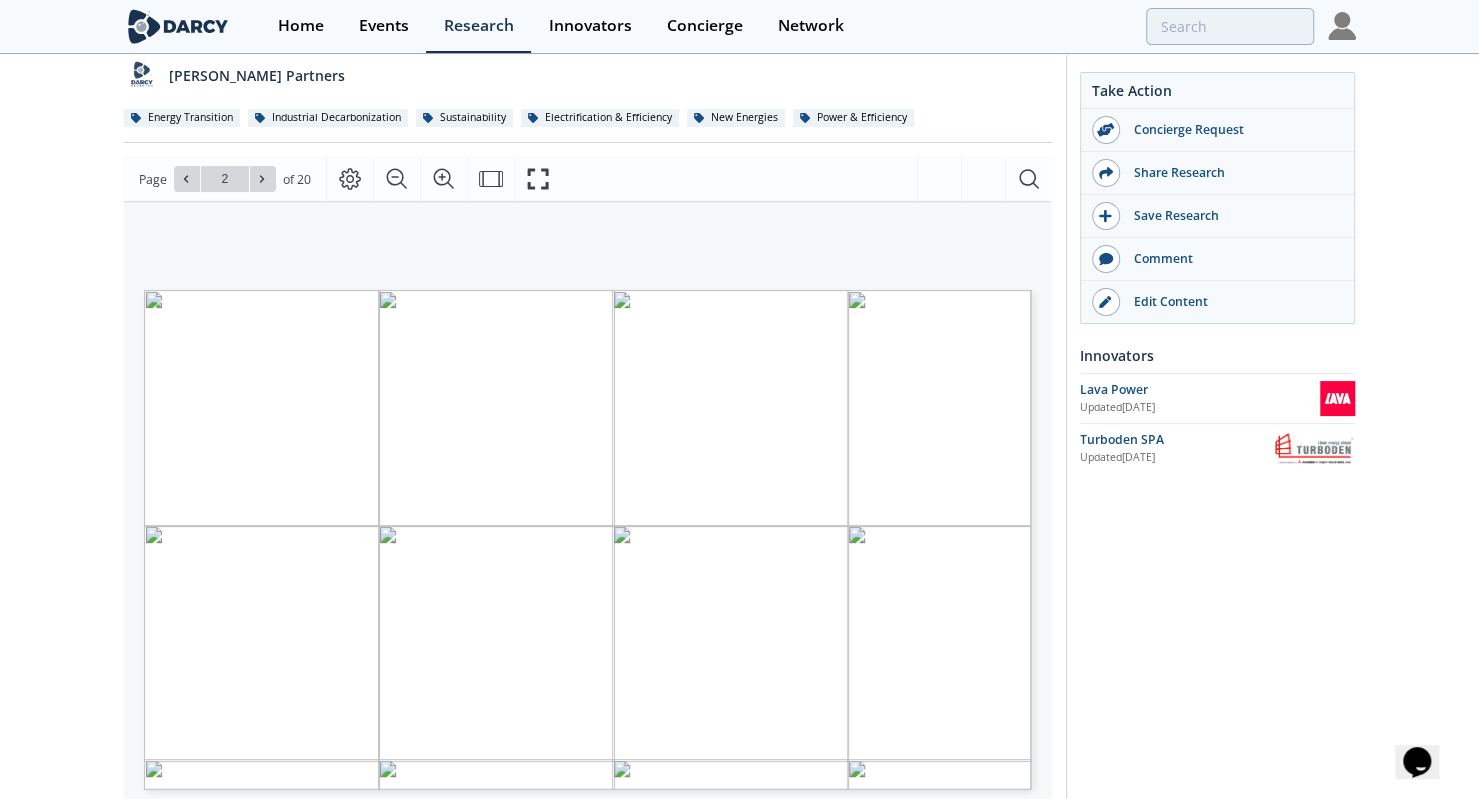type on "3" 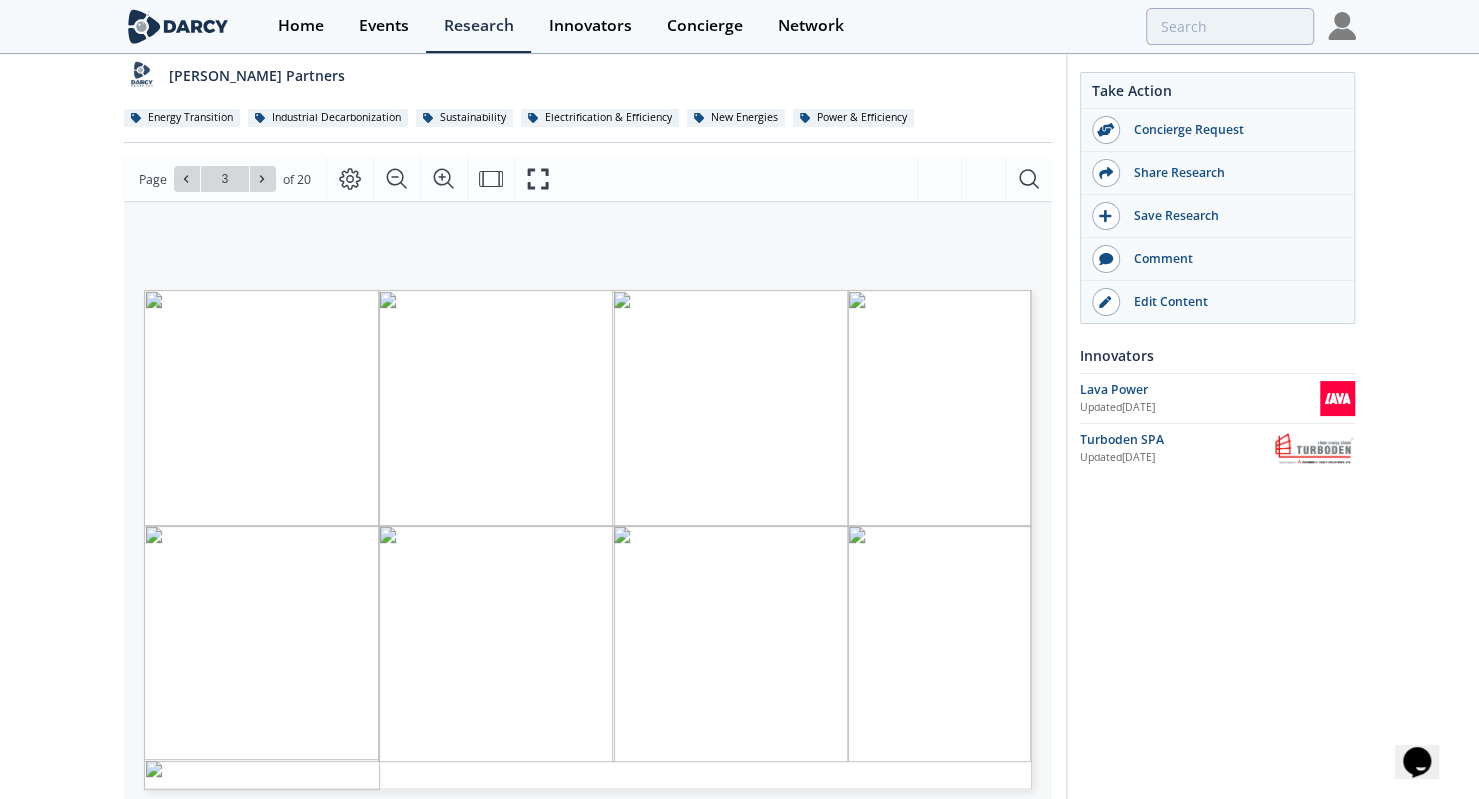 type on "4" 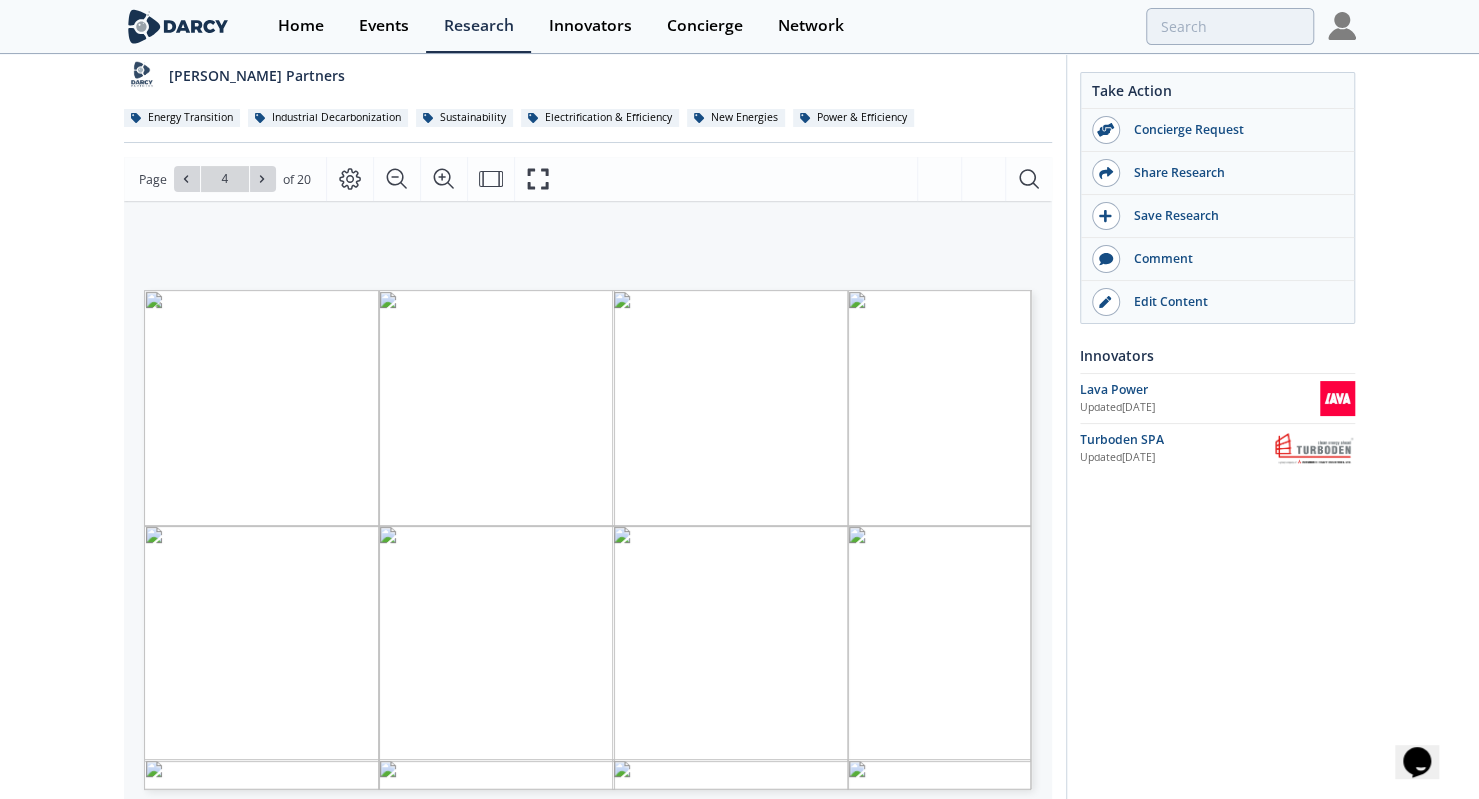 type on "5" 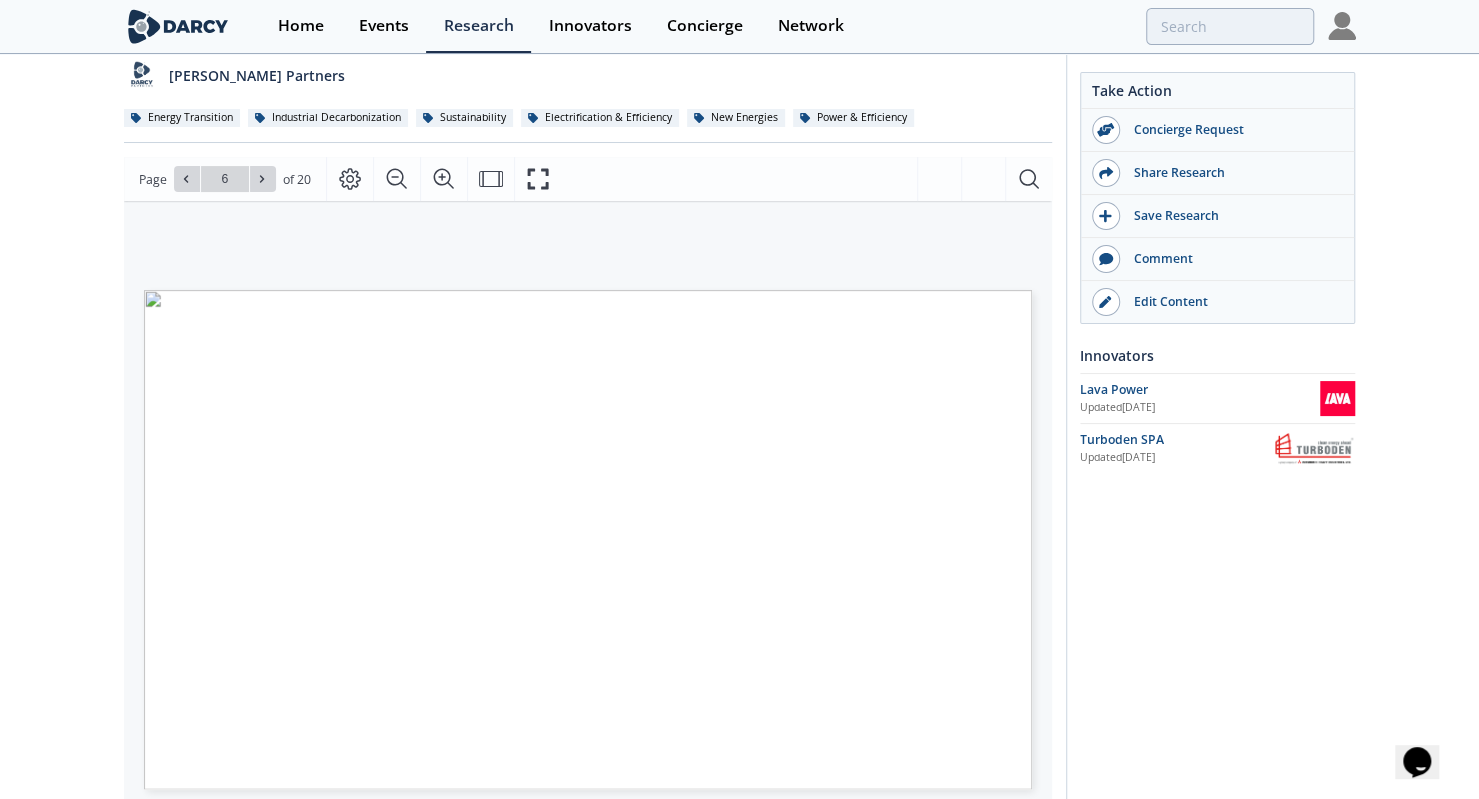 type on "7" 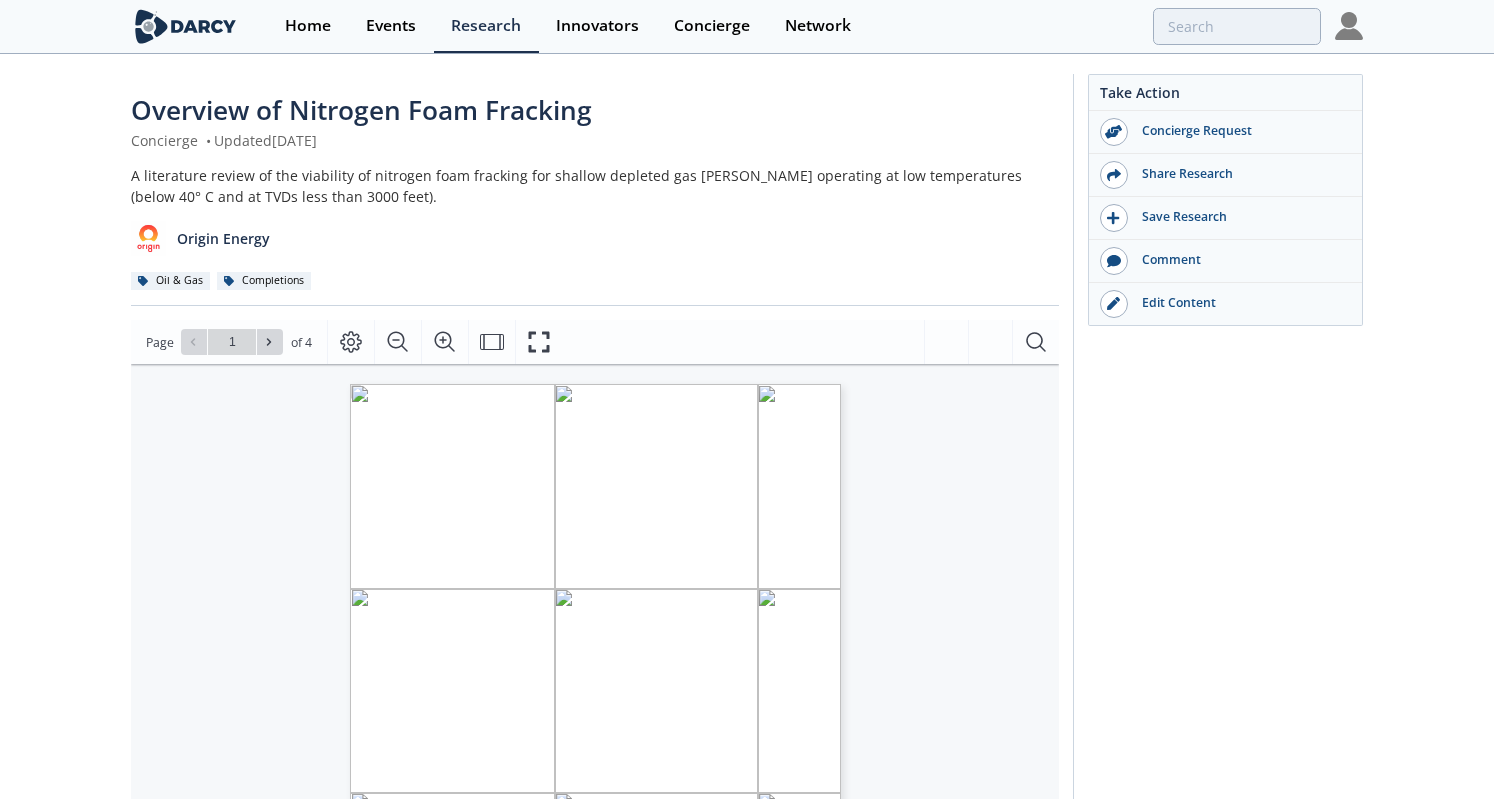 scroll, scrollTop: 0, scrollLeft: 0, axis: both 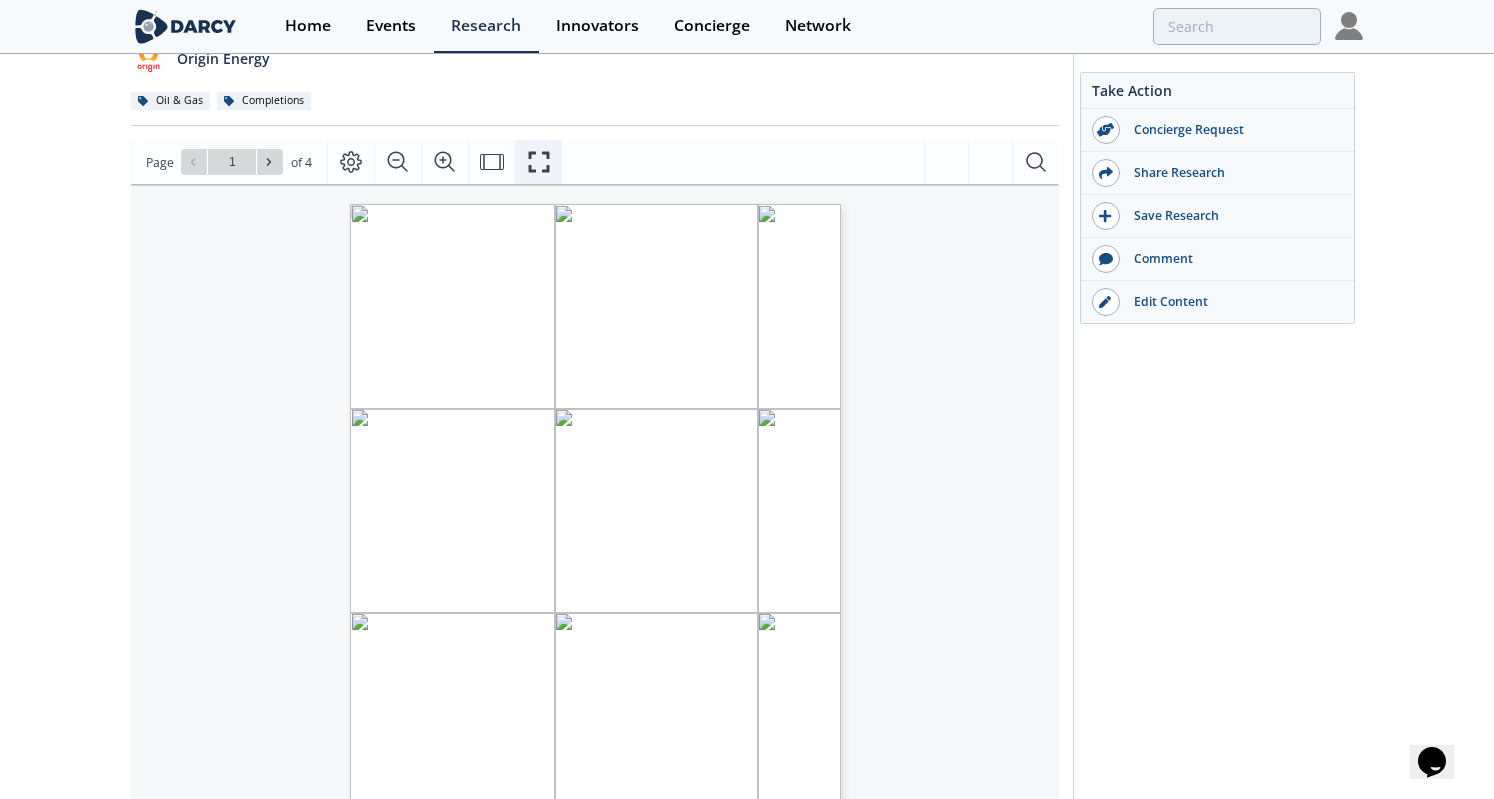 click 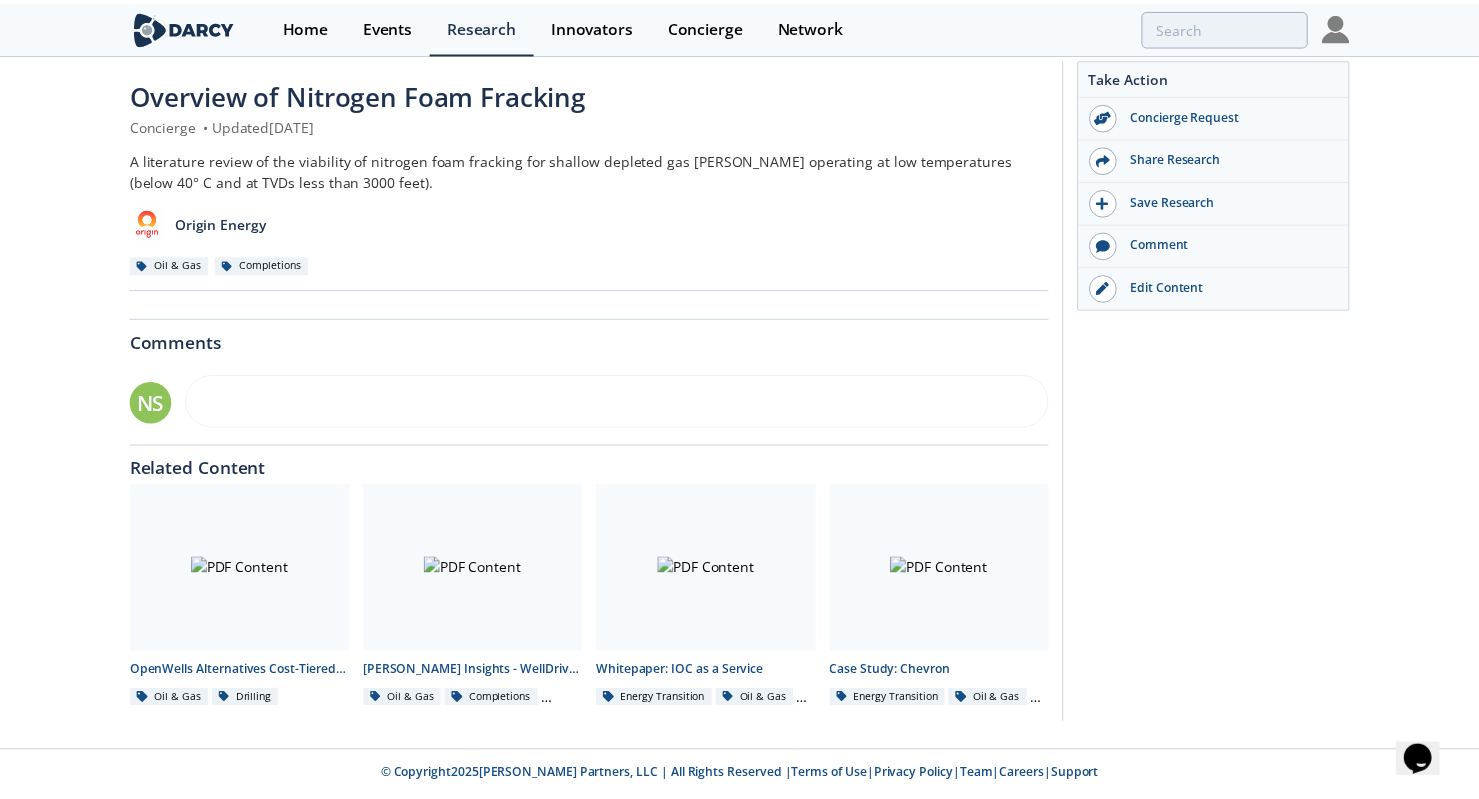 scroll, scrollTop: 0, scrollLeft: 0, axis: both 